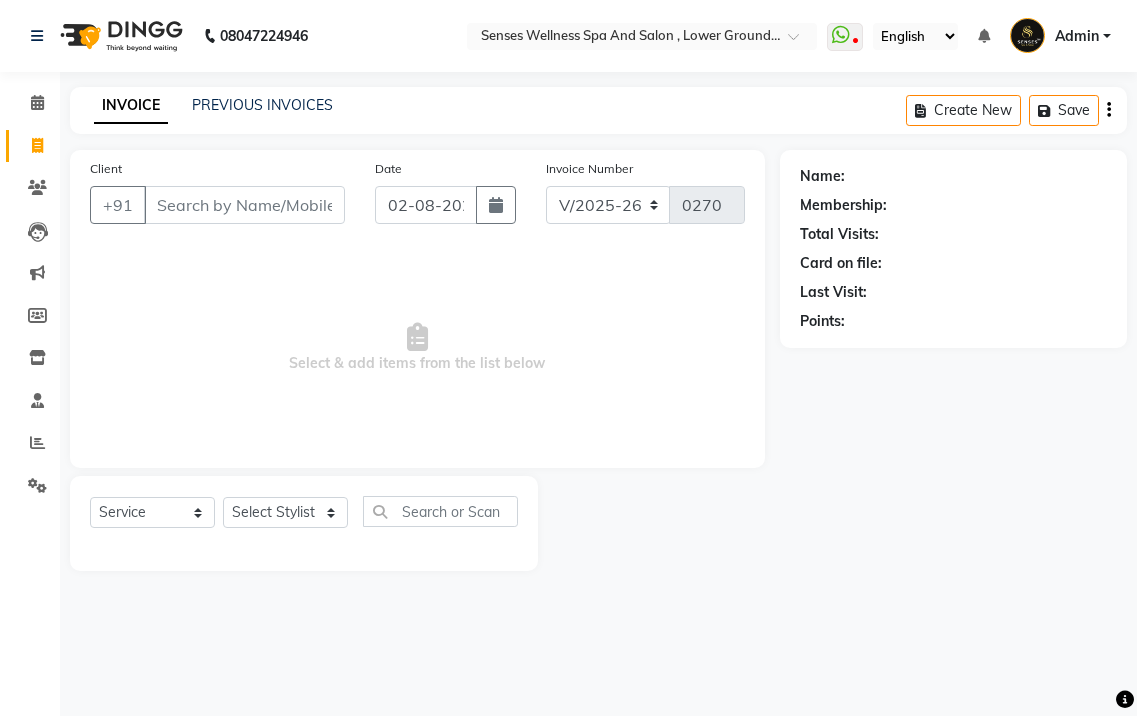 select on "6485" 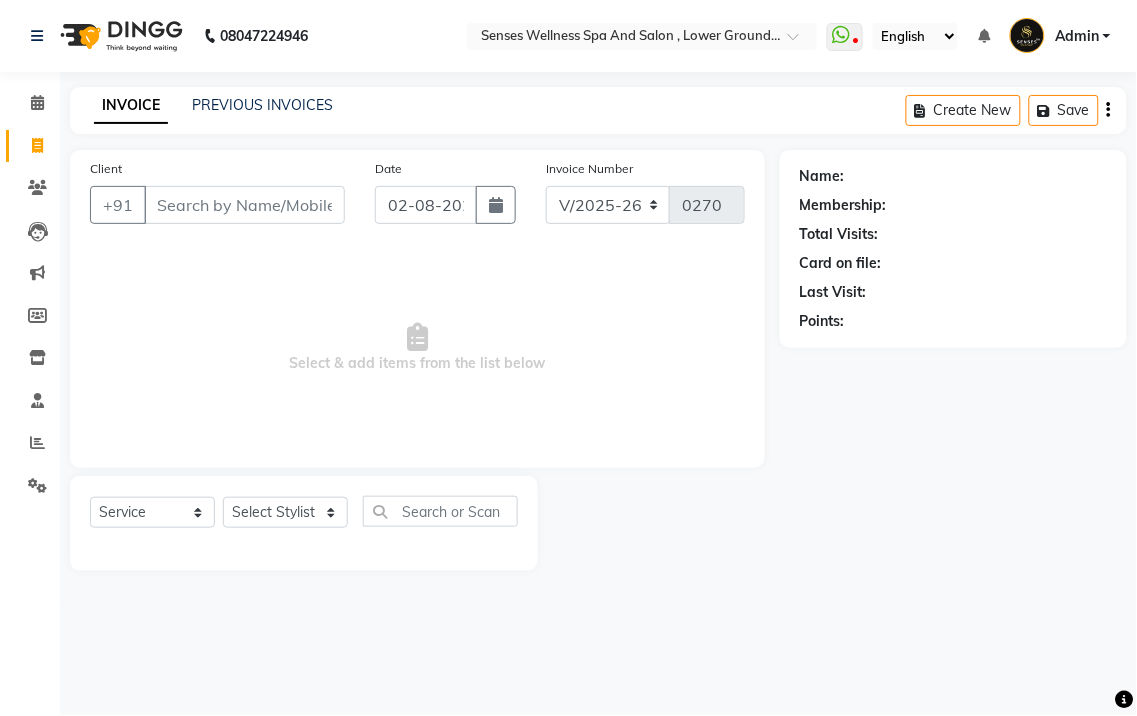 scroll, scrollTop: 0, scrollLeft: 0, axis: both 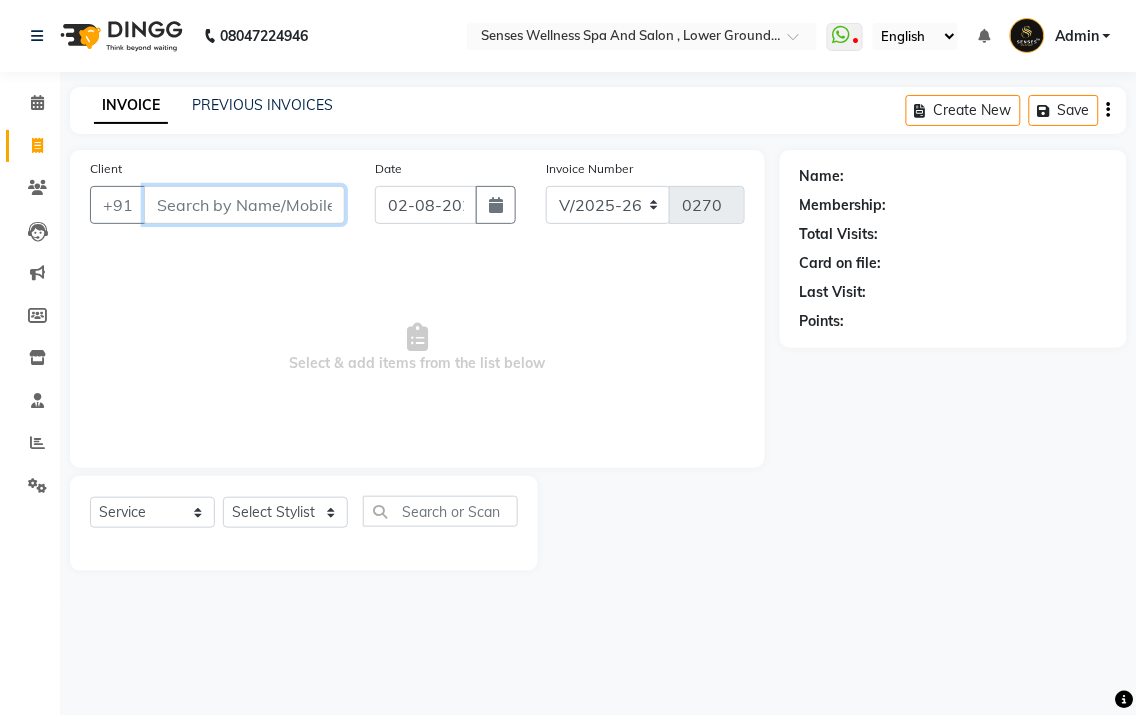 click on "Client" at bounding box center (244, 205) 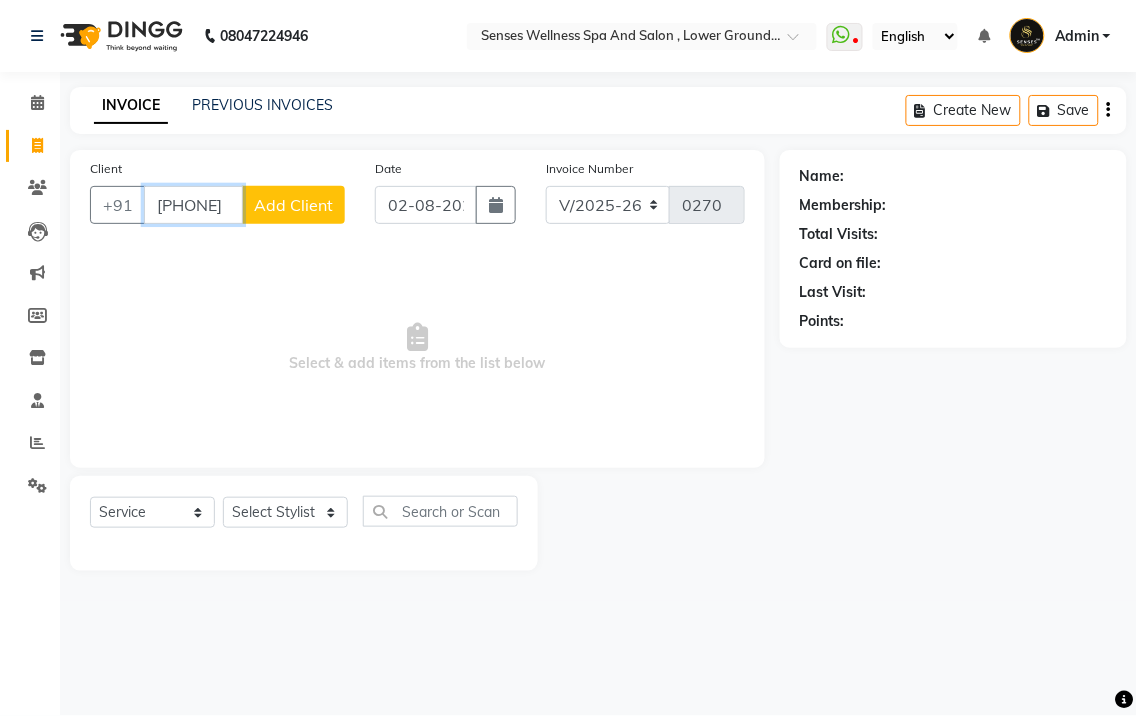 type on "[PHONE]" 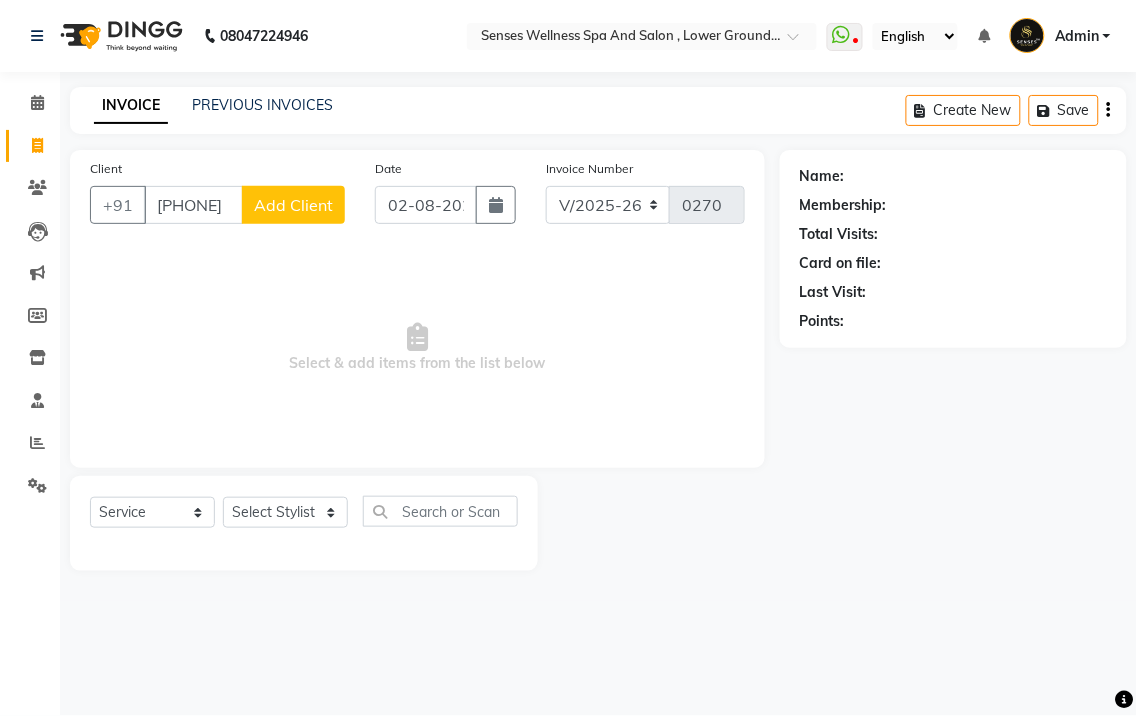 click on "Add Client" 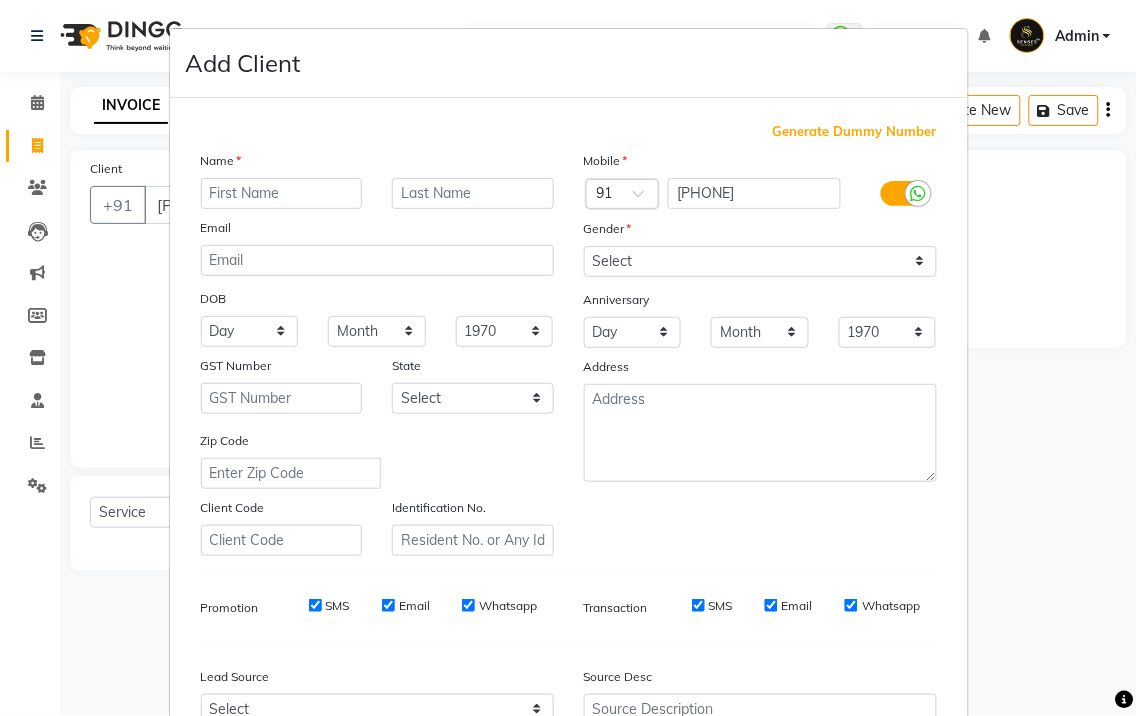 click at bounding box center (282, 193) 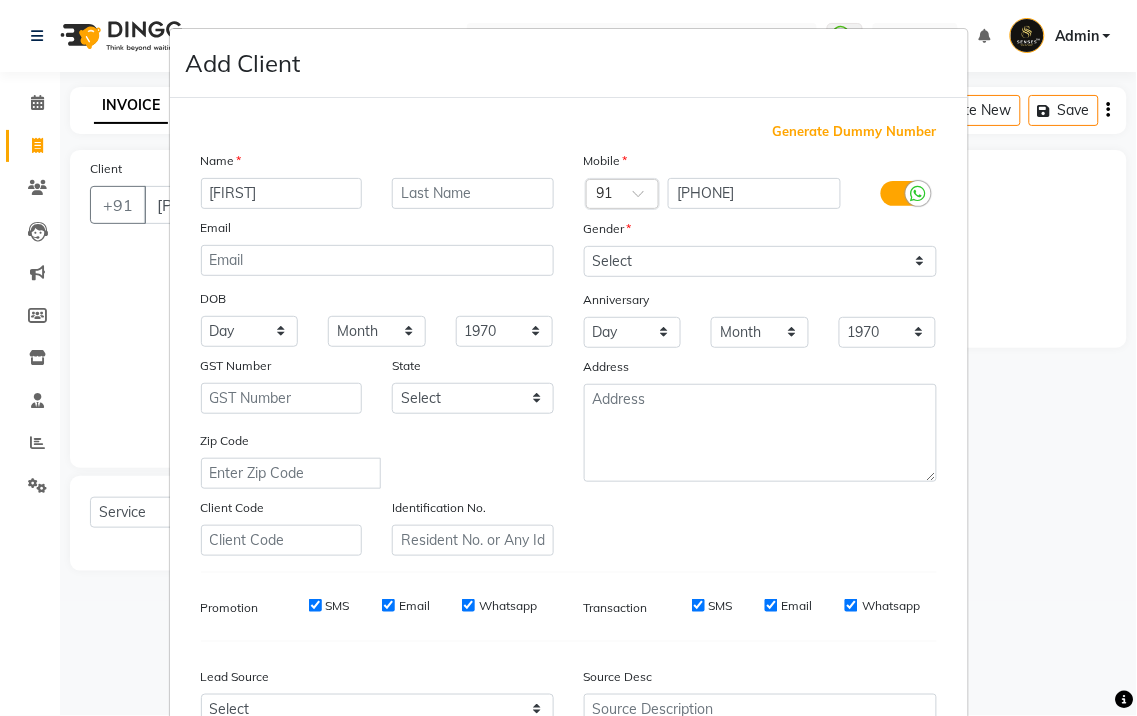 type on "[FIRST]" 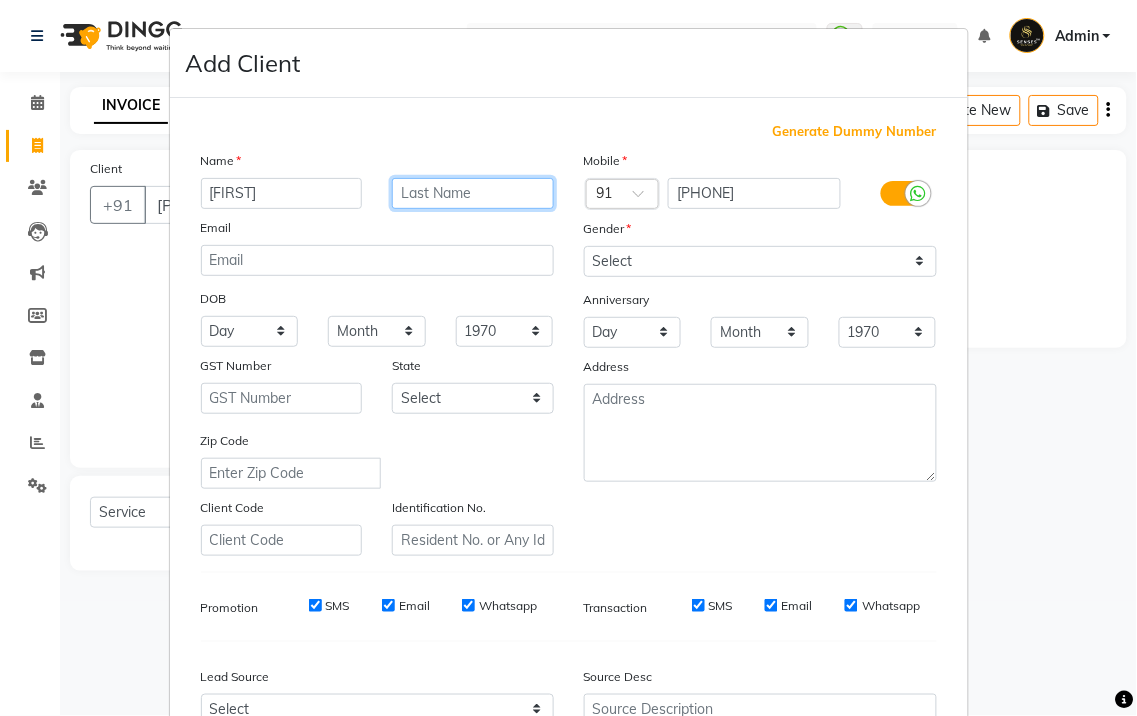 click at bounding box center [473, 193] 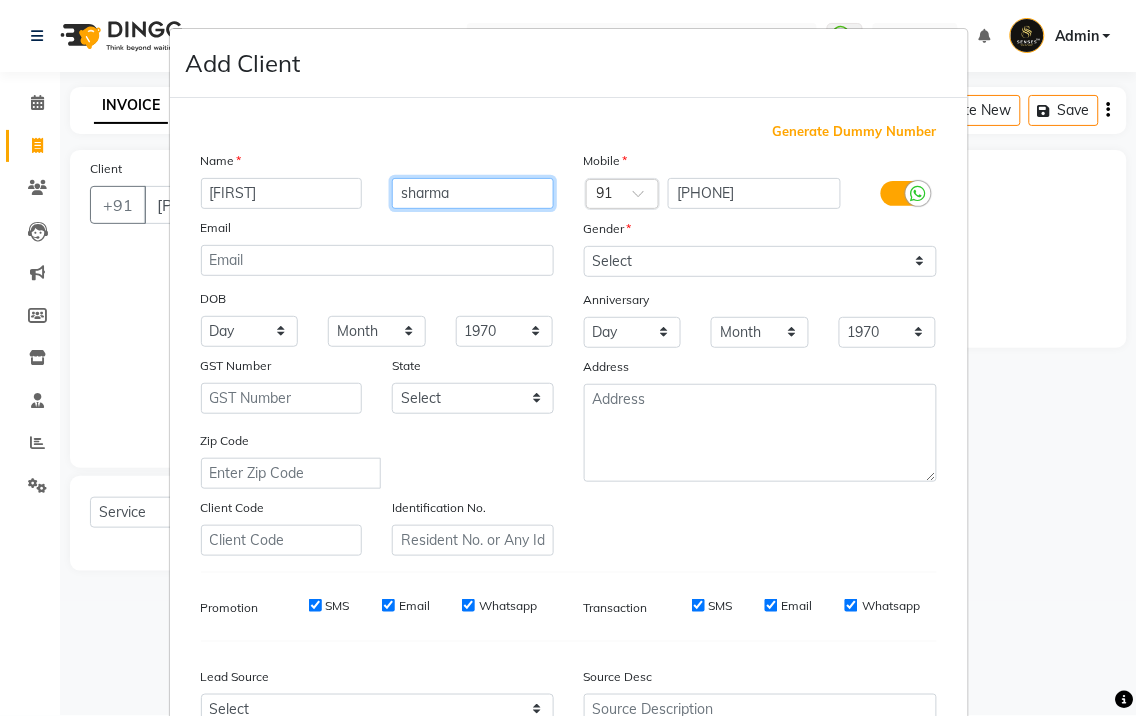 type on "sharma" 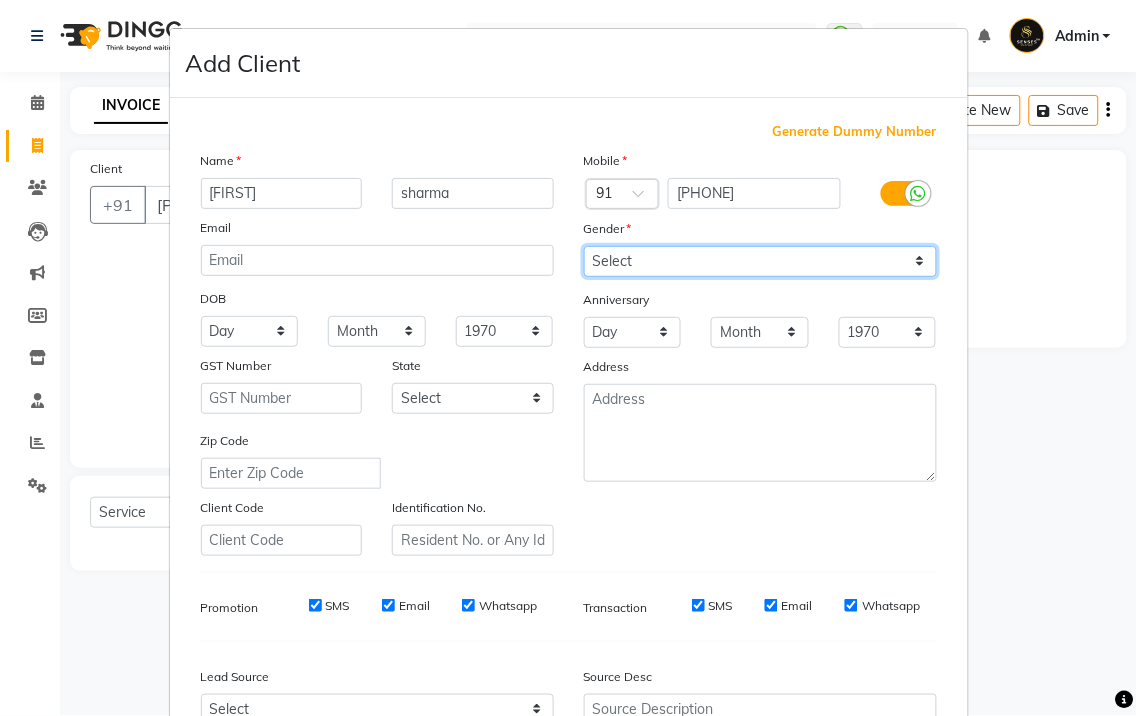 click on "Select Male Female Other Prefer Not To Say" at bounding box center (760, 261) 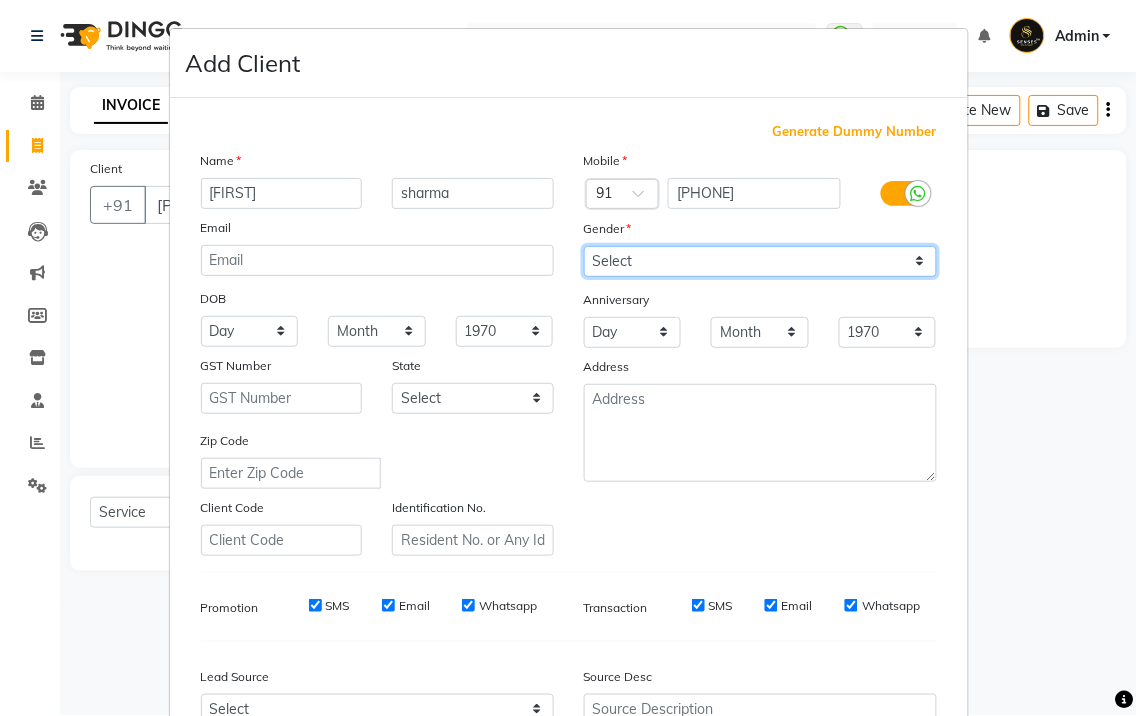 select on "male" 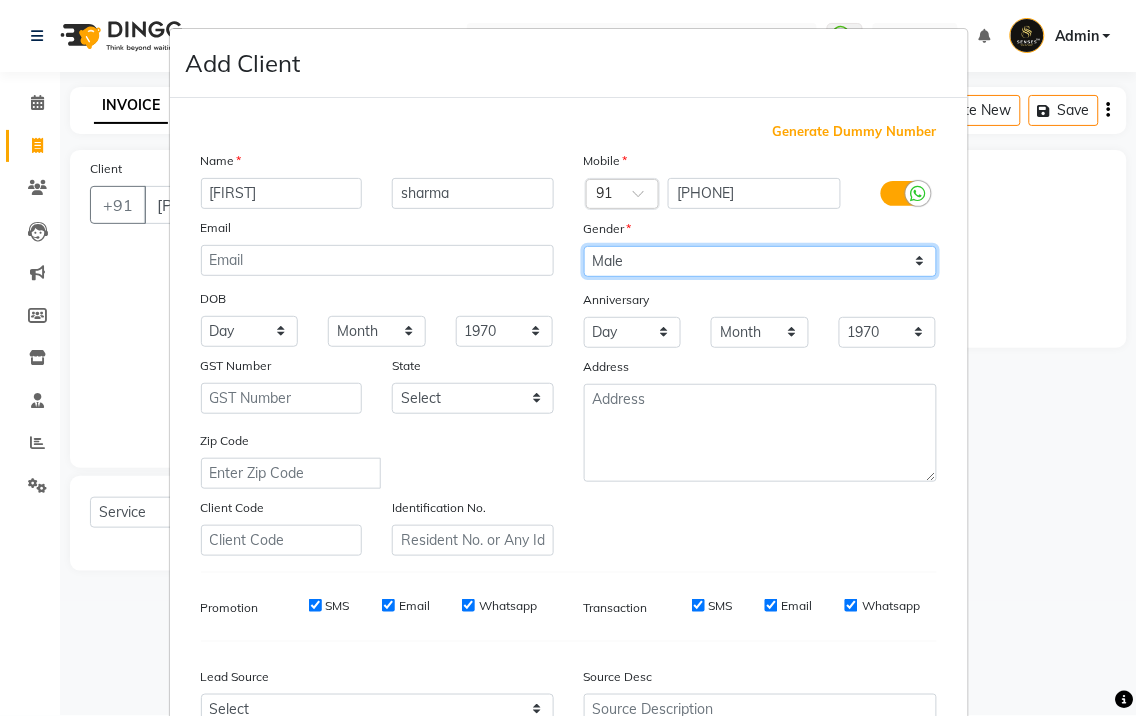 click on "Select Male Female Other Prefer Not To Say" at bounding box center [760, 261] 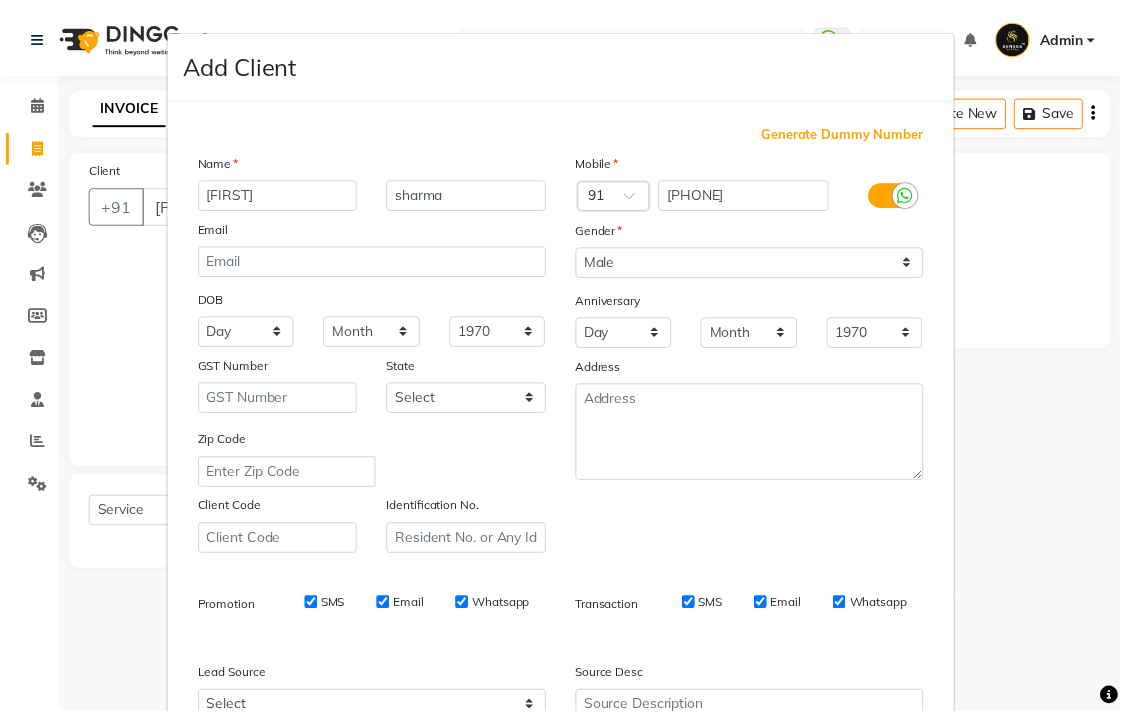 scroll, scrollTop: 166, scrollLeft: 0, axis: vertical 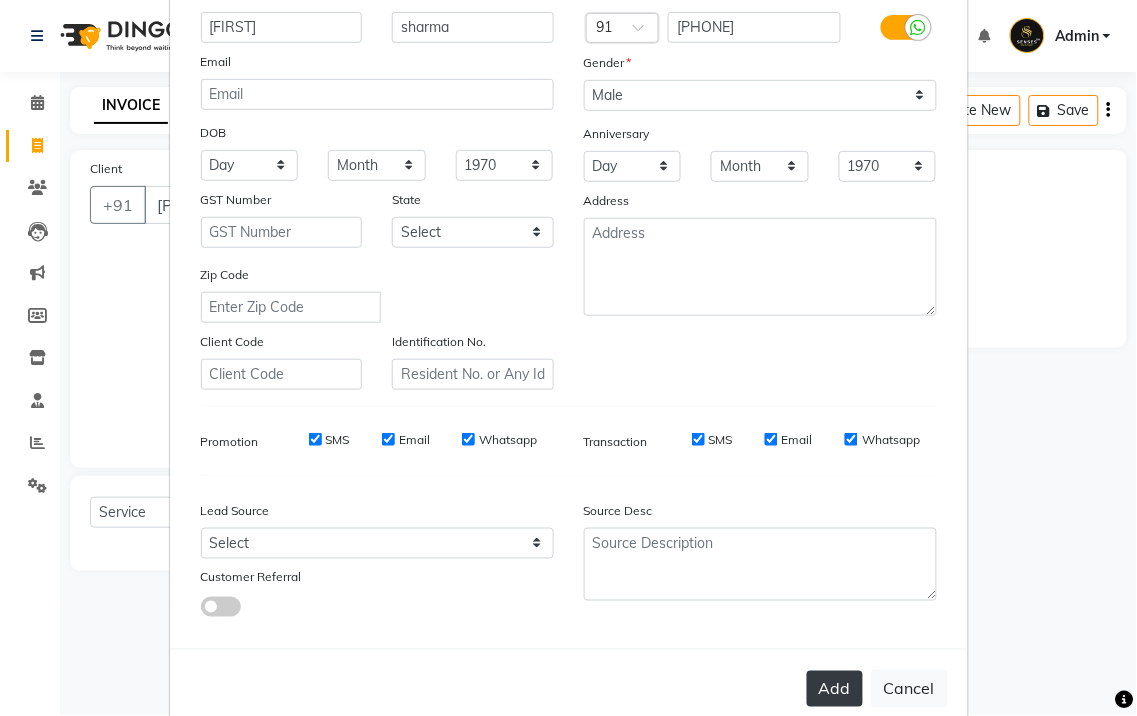 click on "Add" at bounding box center [835, 689] 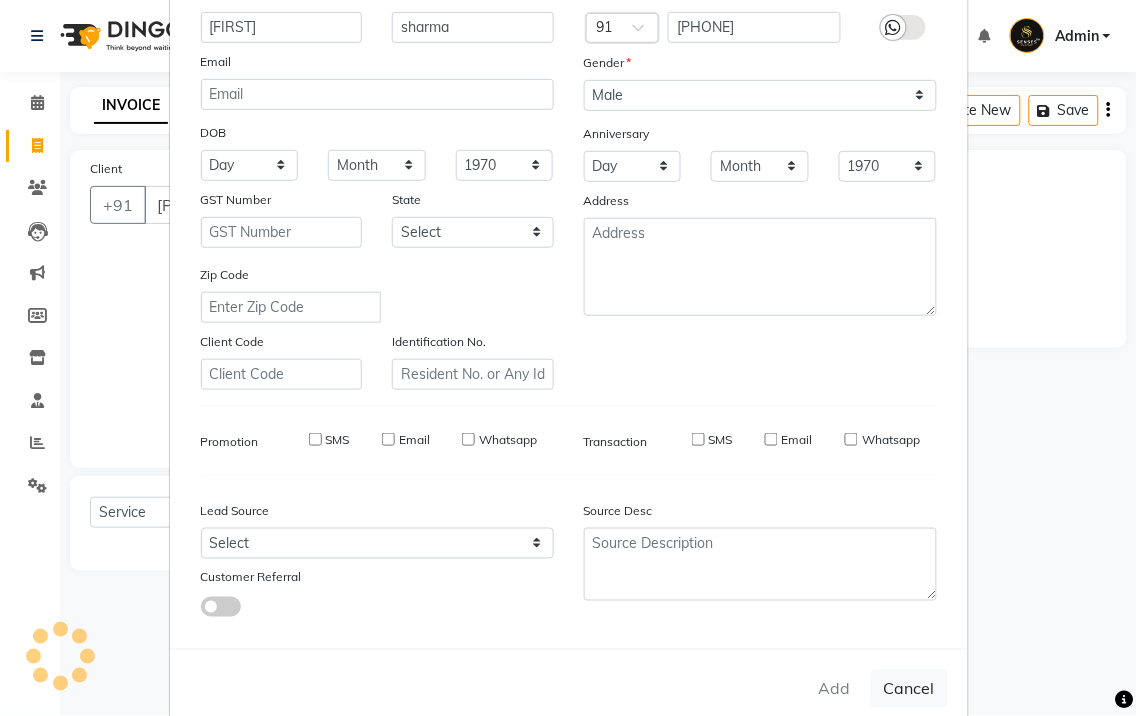 type 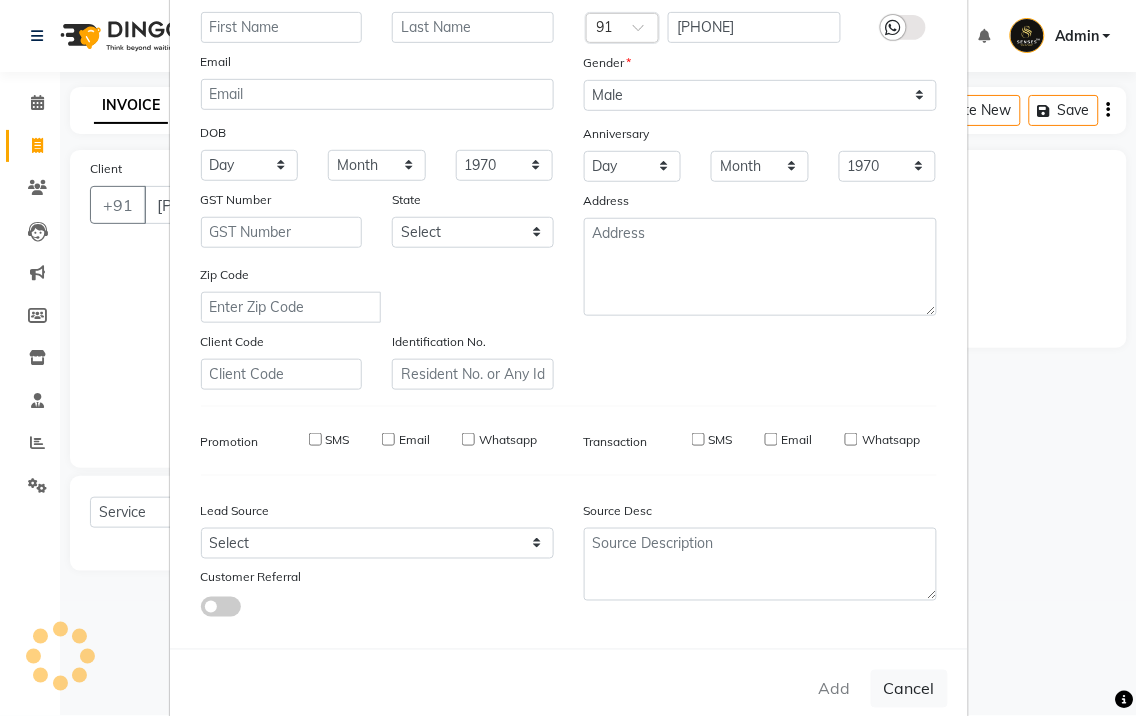 select 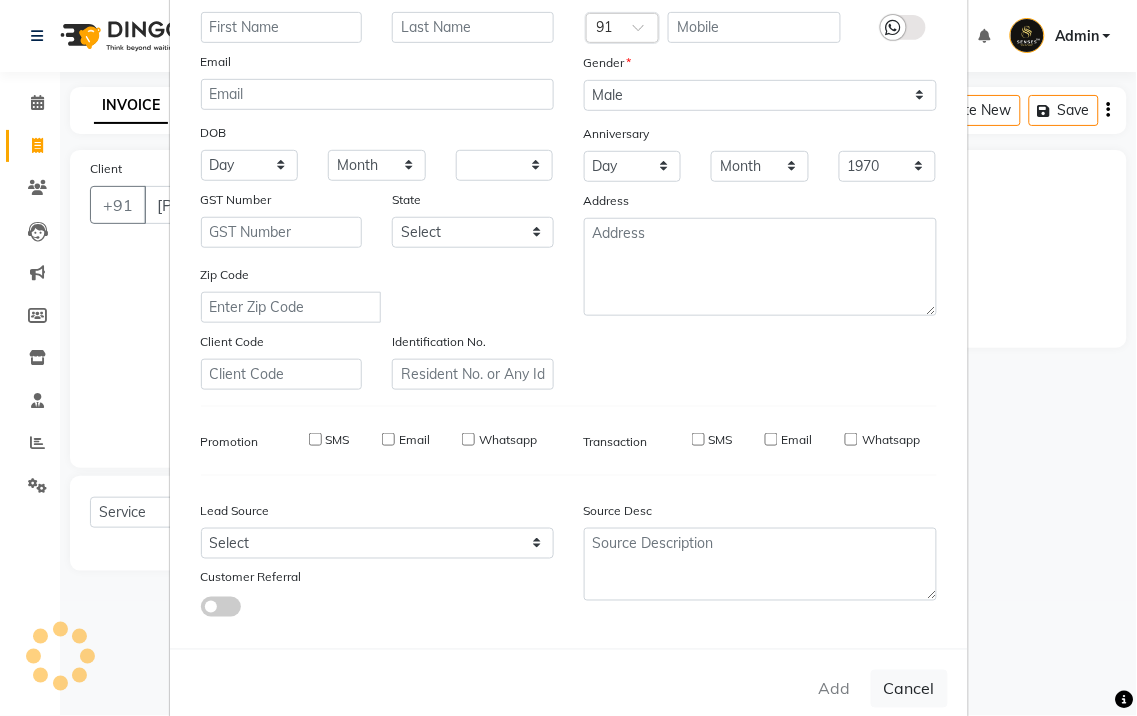 select 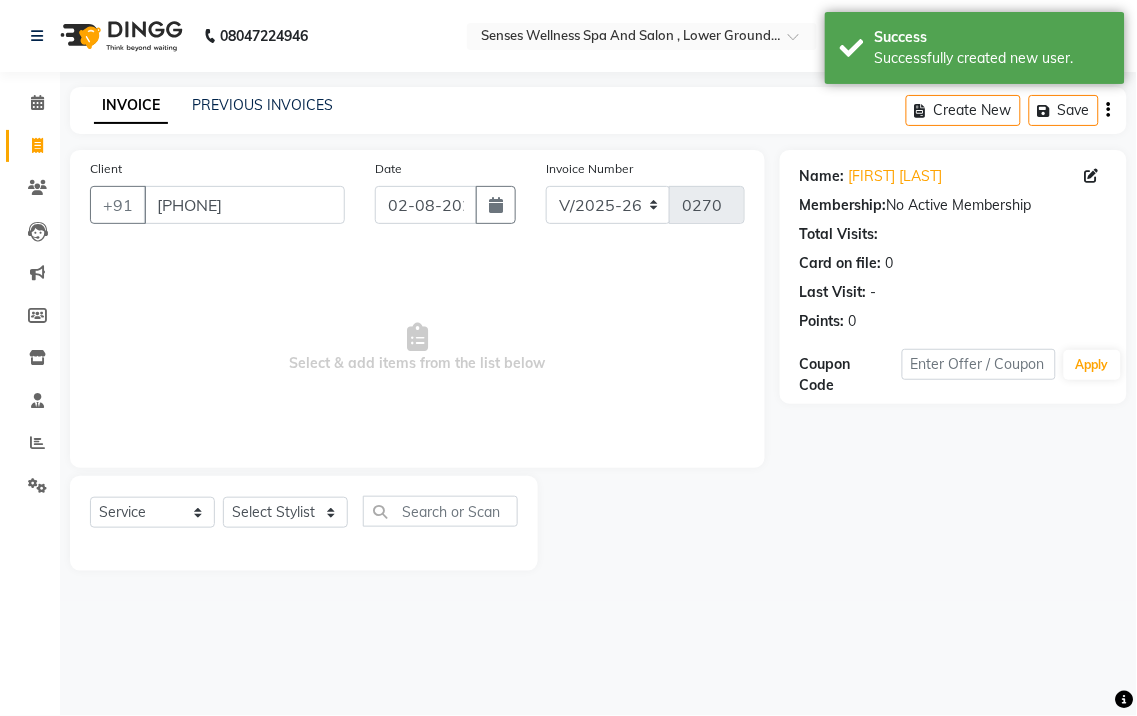click on "Select  Service  Product  Membership  Package Voucher Prepaid Gift Card  Select Stylist BHARTI CHRISTY MERCY pankaj" 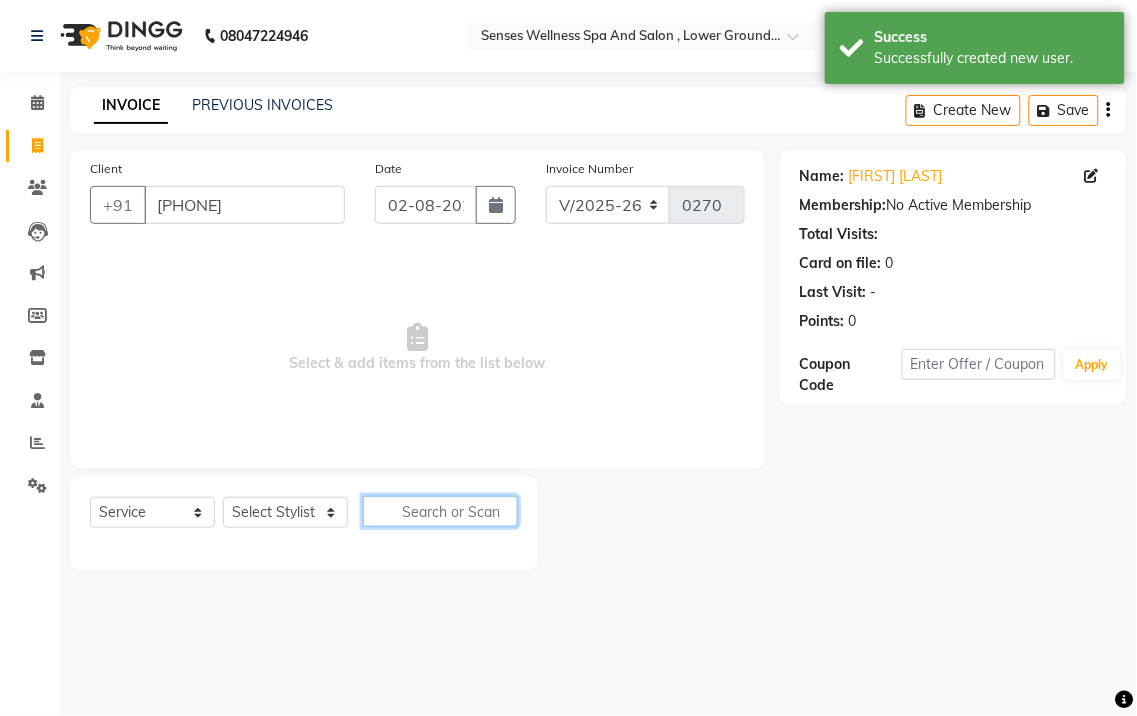 click 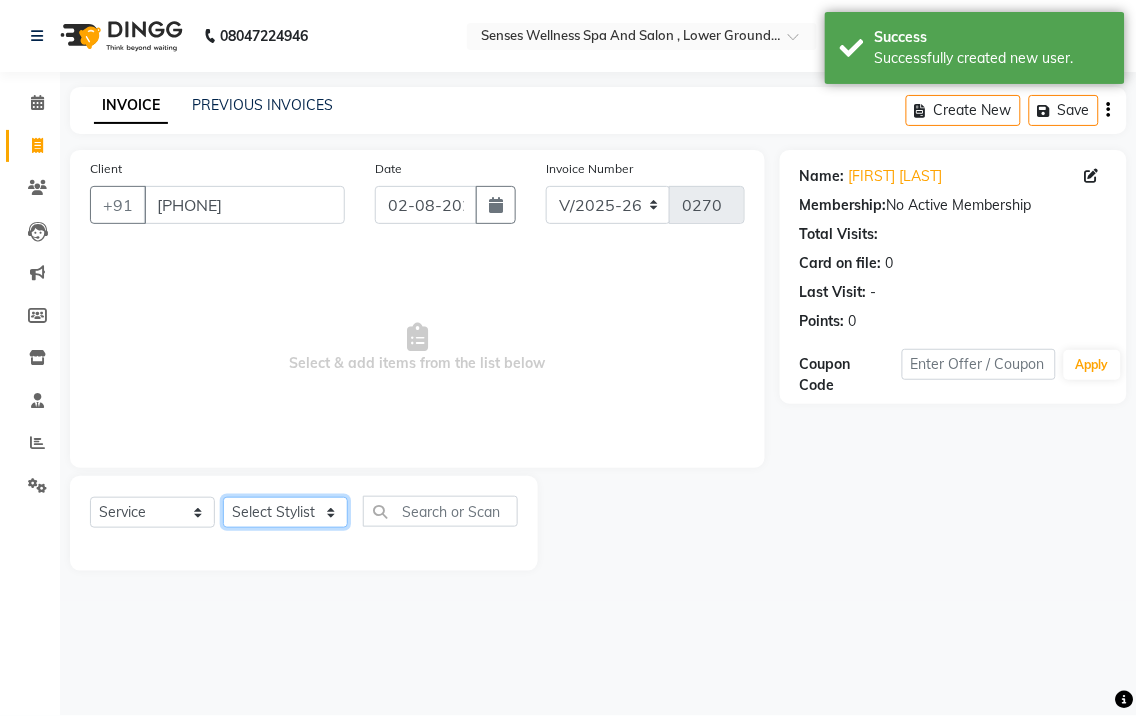 click on "Select Stylist BHARTI CHRISTY MERCY pankaj" 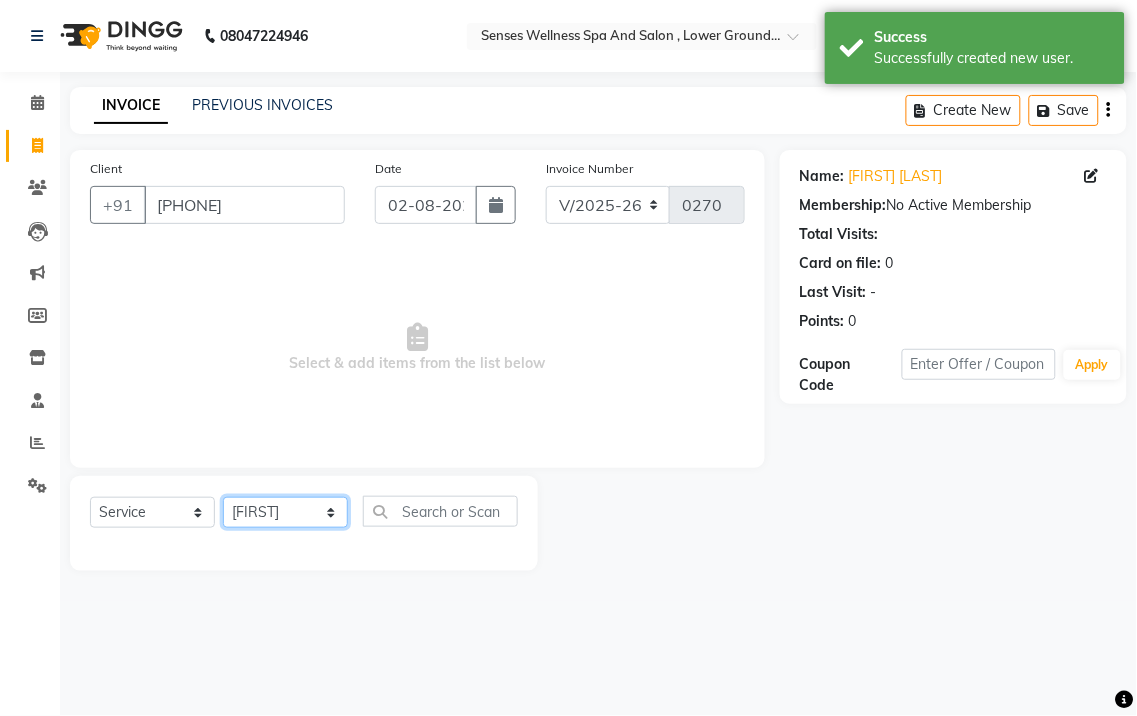 click on "Select Stylist BHARTI CHRISTY MERCY pankaj" 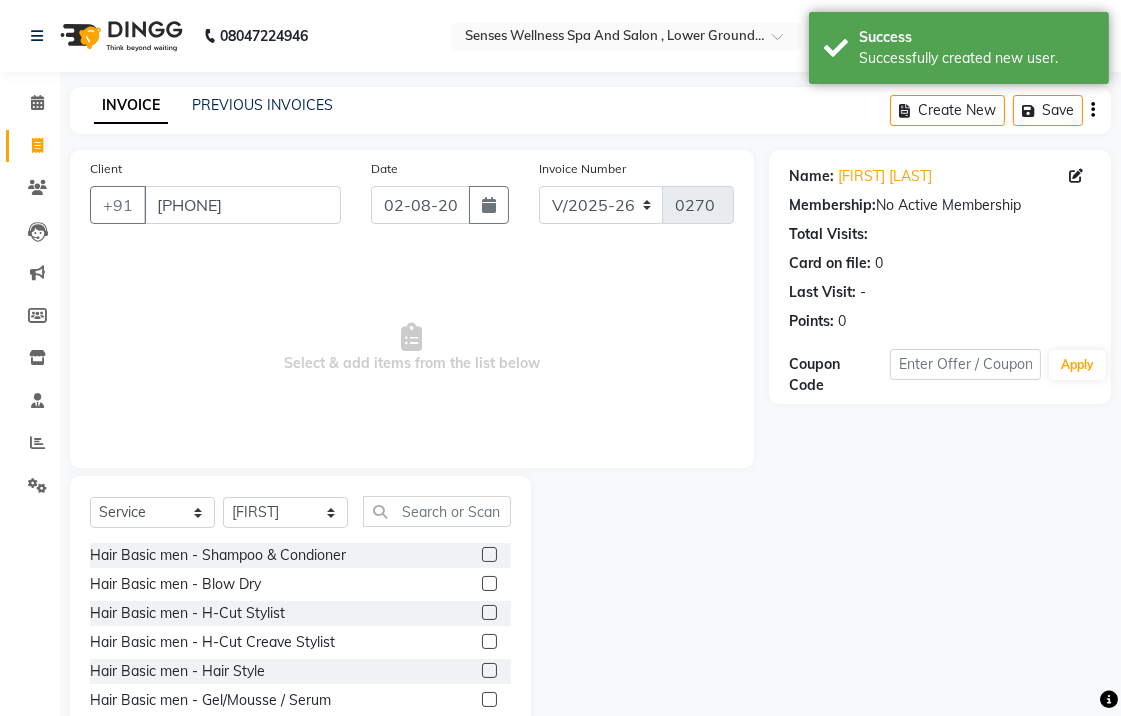 click on "Select  Service  Product  Membership  Package Voucher Prepaid Gift Card  Select Stylist BHARTI CHRISTY MERCY pankaj Hair Basic men - Shampoo & Condioner  Hair Basic men - Blow Dry  Hair Basic men - H-Cut Stylist  Hair Basic men - H-Cut Creave Stylist  Hair Basic men - Hair Style  Hair Basic men - Gel/Mousse / Serum  Hair Basic men - Deluxe Shave  Hair Basic men - Designer Shave  Hair Basic men - Luxury Shave  HAIR TREATMENTS (Women) - Henna For Hair  HAIR TREATMENTS (Women) - L'Oreal Hair Spa  HAIR TREATMENTS (Women) - Nashi Argan Hair Spa  HAIR TREATMENTS (Women) - Nashi Filler Therapy  HAIR TREATMENTS (Women) - Nashi Filler Express  HAIR TREATMENTS (Women) - PERM/Smoothening  HAIR TREATMENTS (Women) - STRAIGHTENING  HAIR TREATMENTS (Women) - KERATINE TREATMENT  HAIR TREATMENTS (Women) - HAIR COLOUR (Rate as per length)  HAIR TREATMENTS (Women) - RESTORING BOND TREATMENT  Scalp Treatment Gents (Men) - Amin Exile Hair fall Ampules  Scalp Treatment Gents (Men) - An Dandruff Treatment  BLEACH (Women) - Hands" 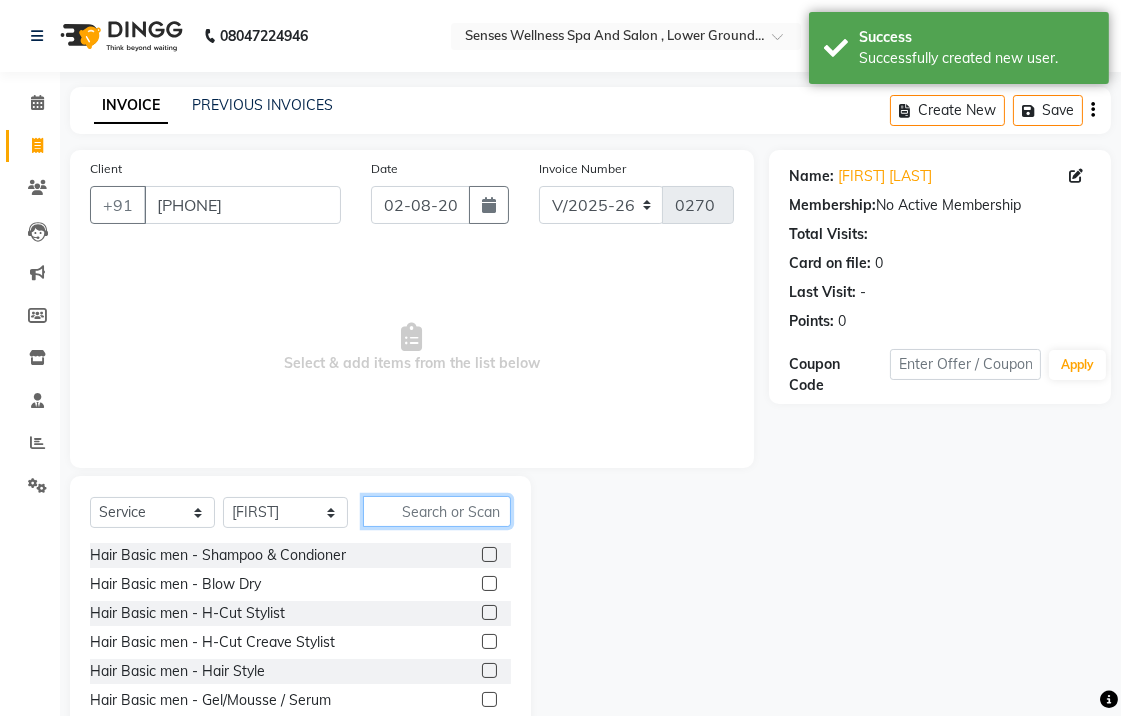 click 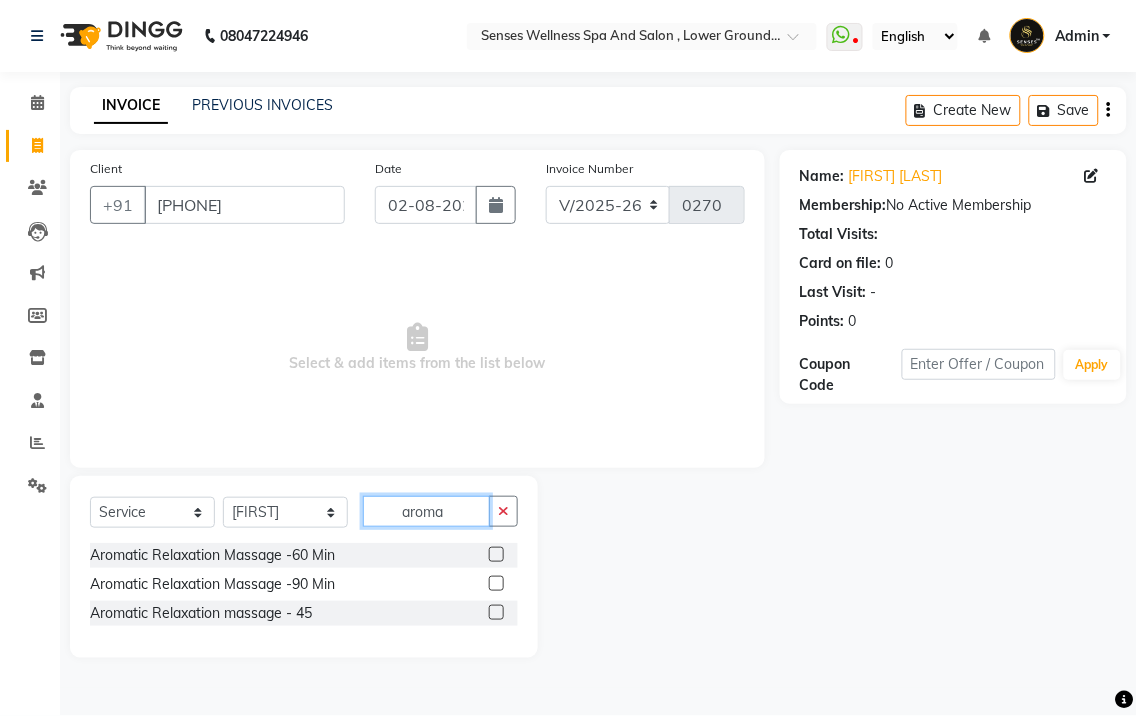type on "aroma" 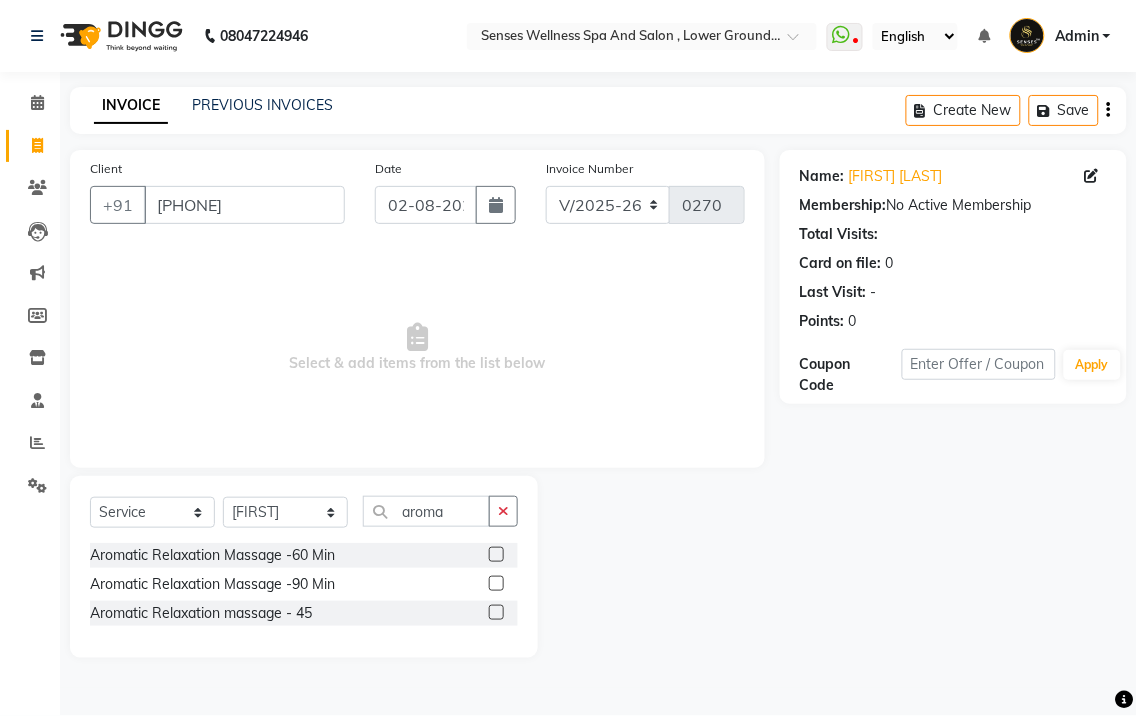 click 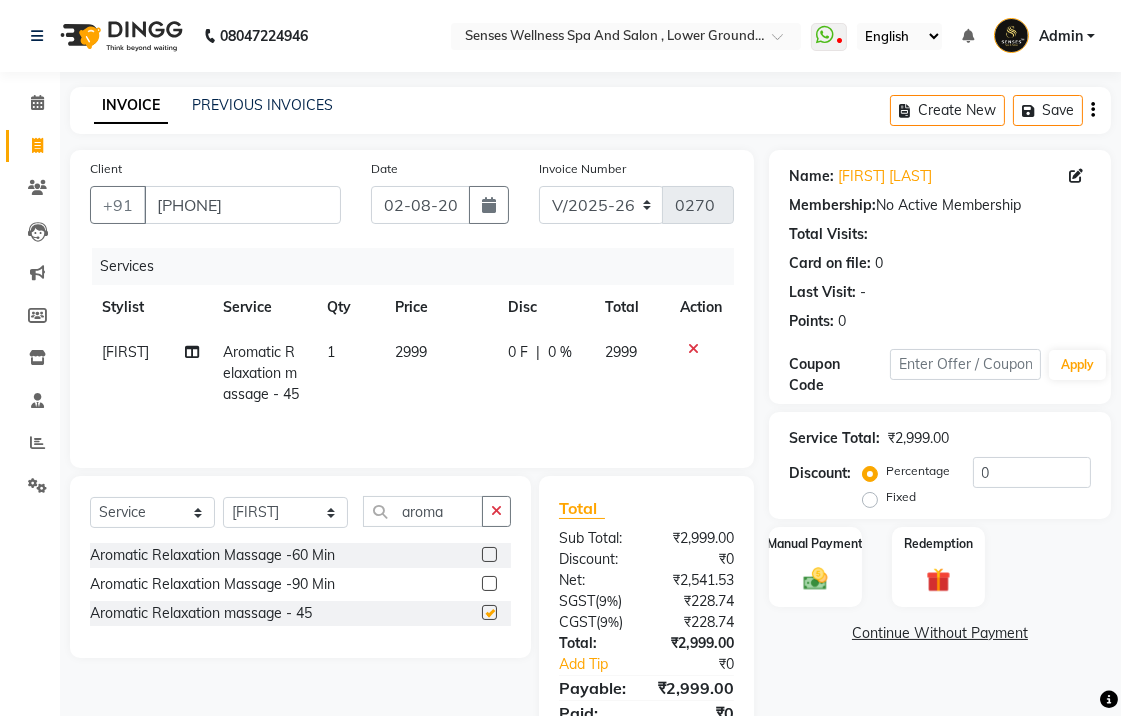 checkbox on "false" 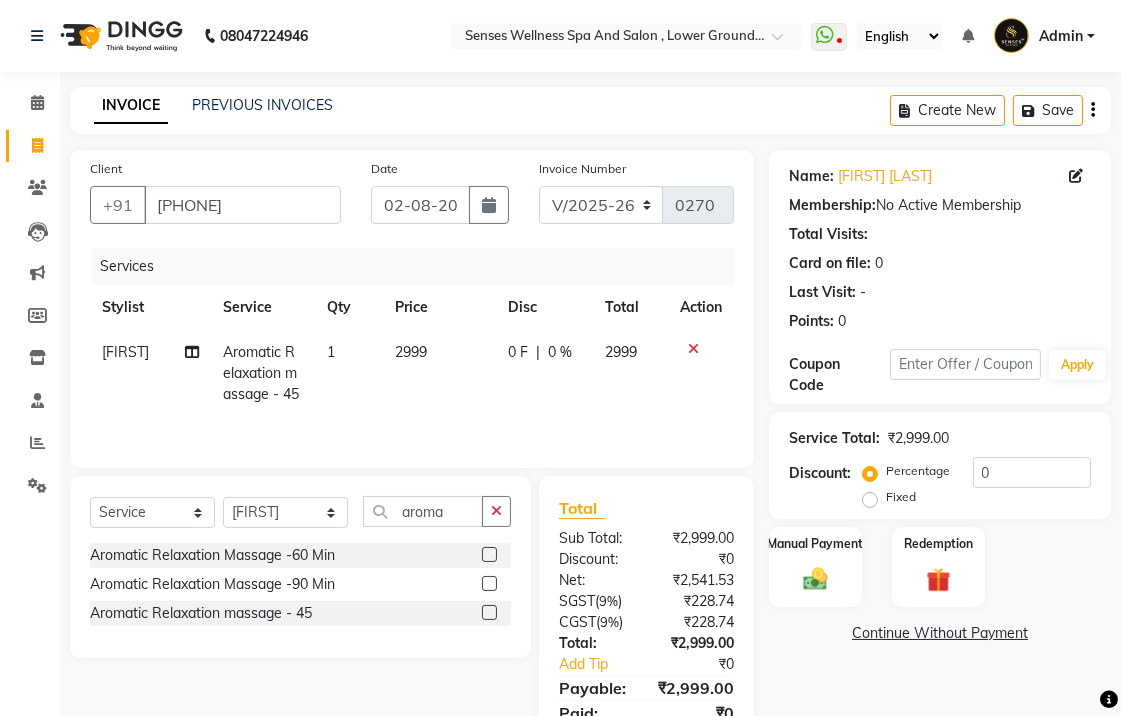 scroll, scrollTop: 85, scrollLeft: 0, axis: vertical 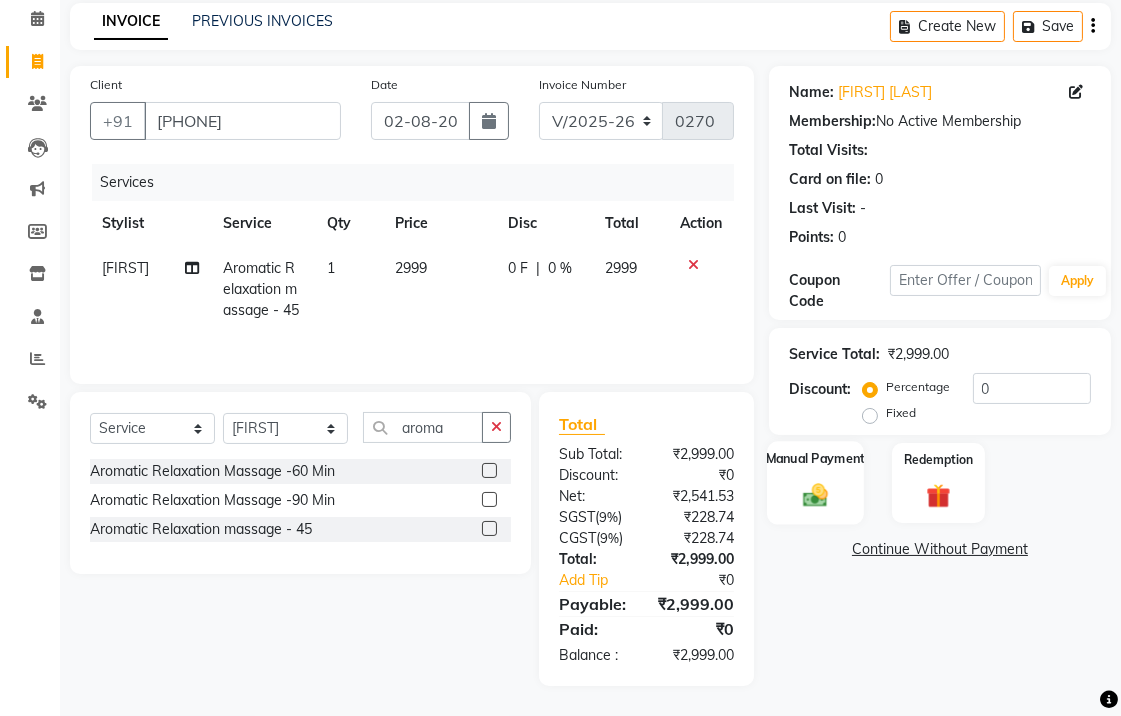 click 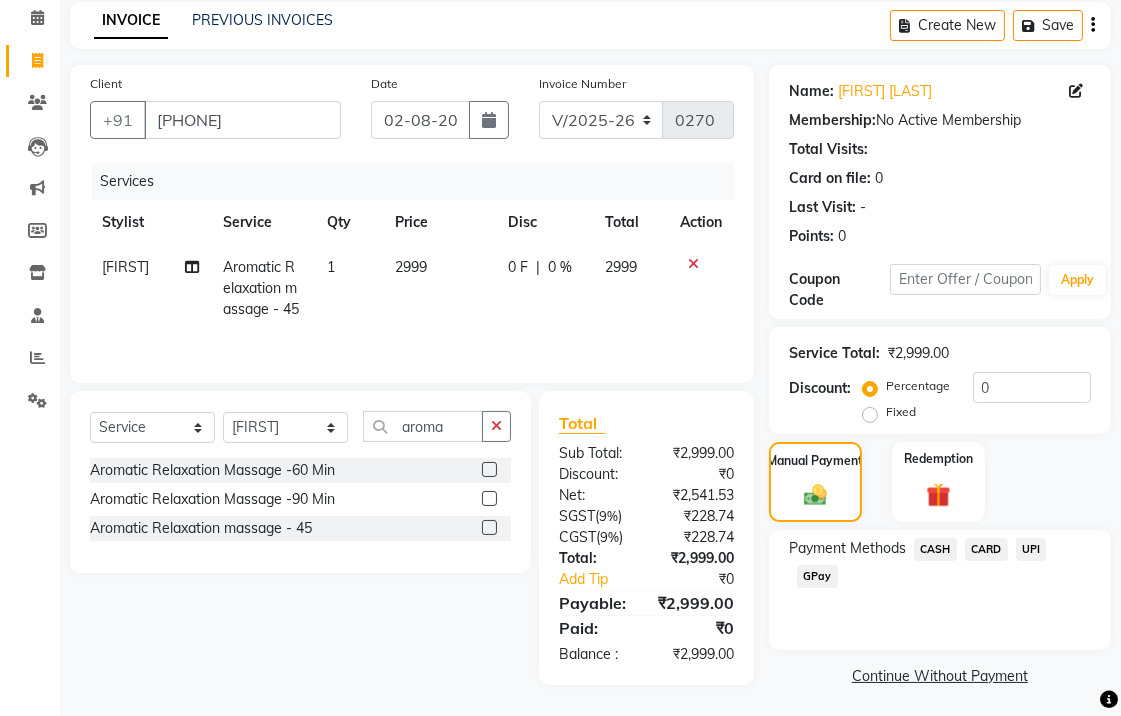 click on "Fixed" 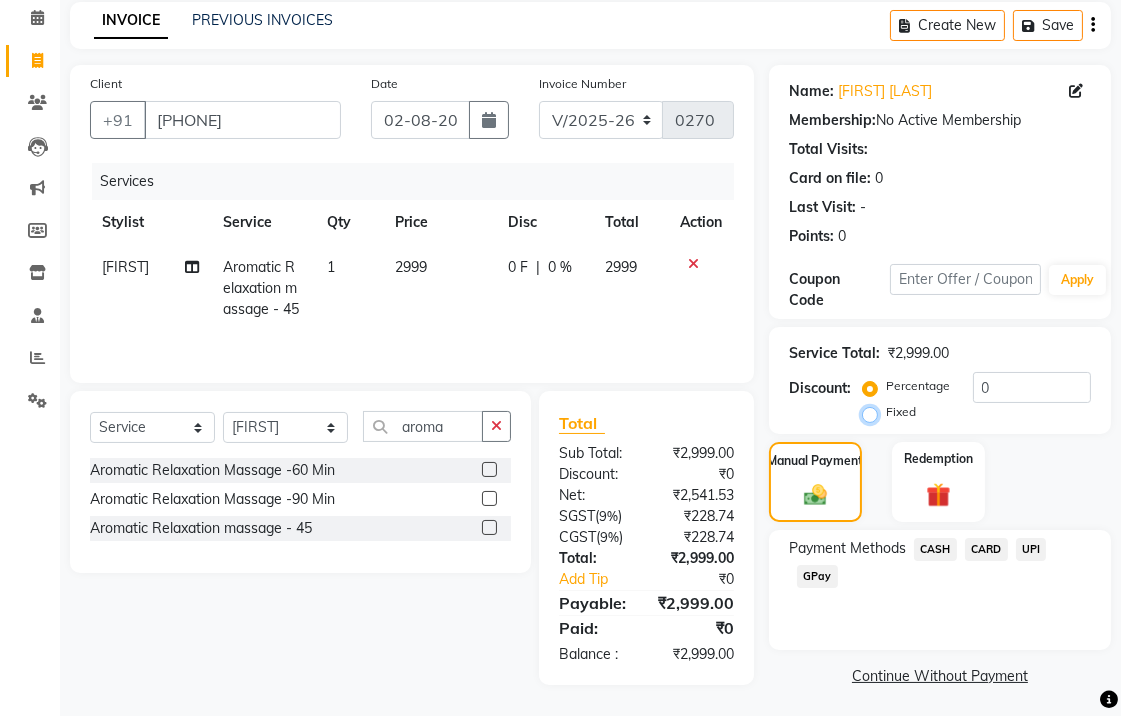 click on "Fixed" at bounding box center [874, 412] 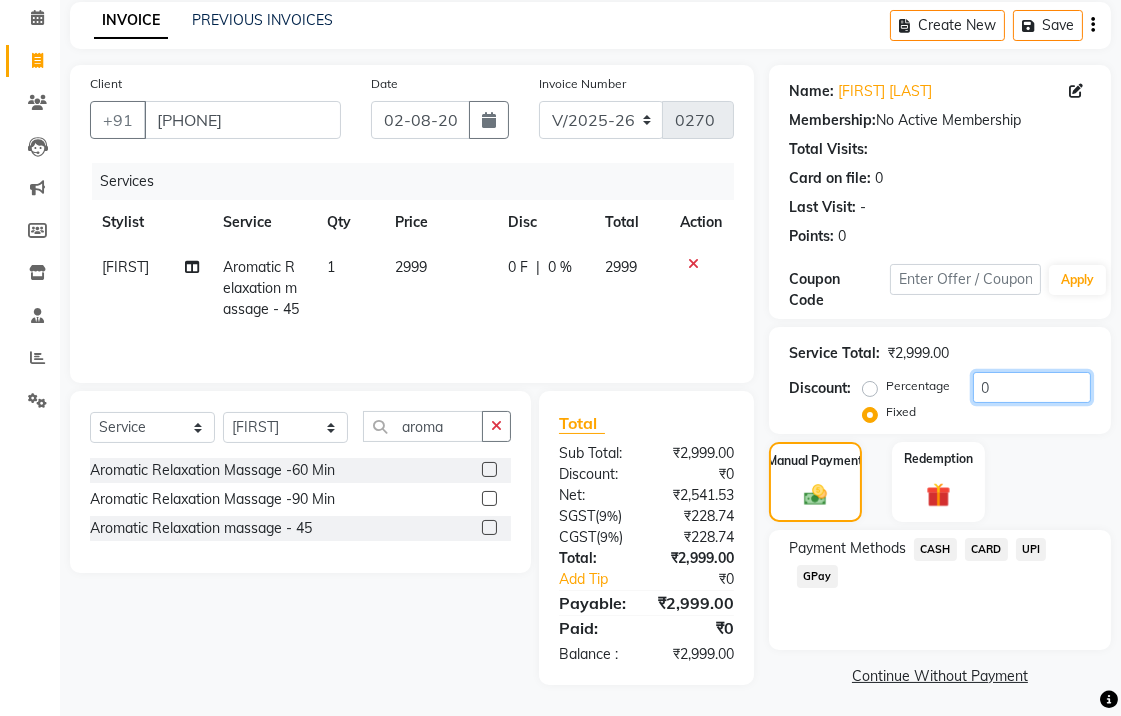 click on "0" 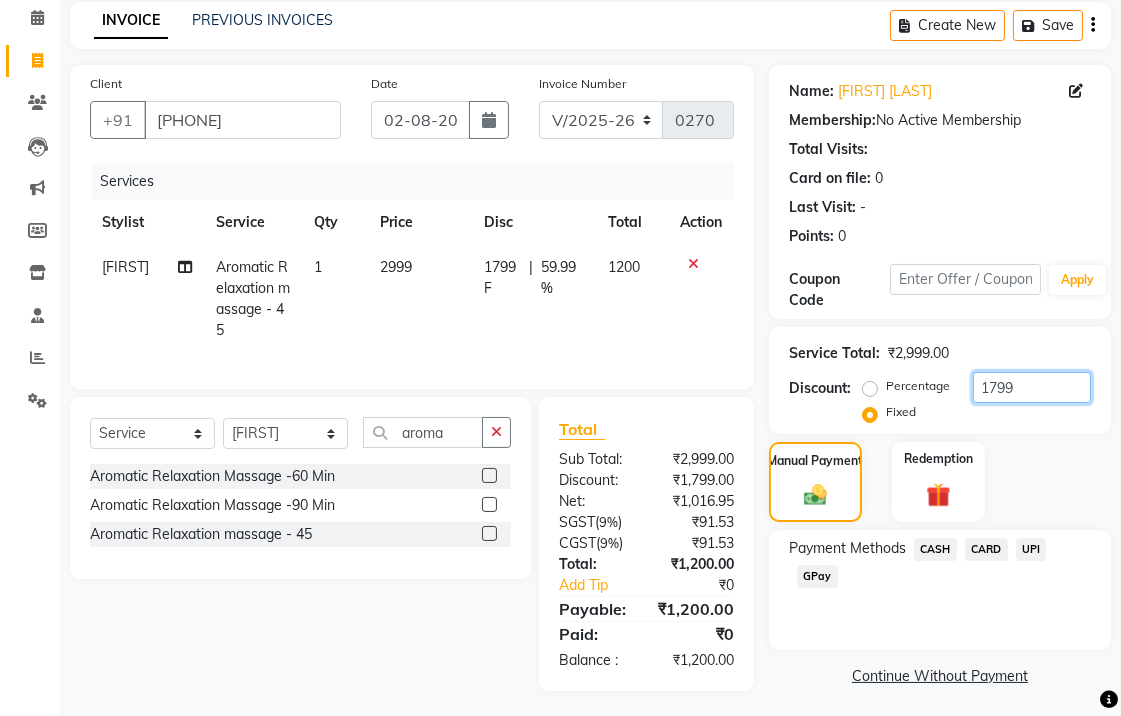 scroll, scrollTop: 106, scrollLeft: 0, axis: vertical 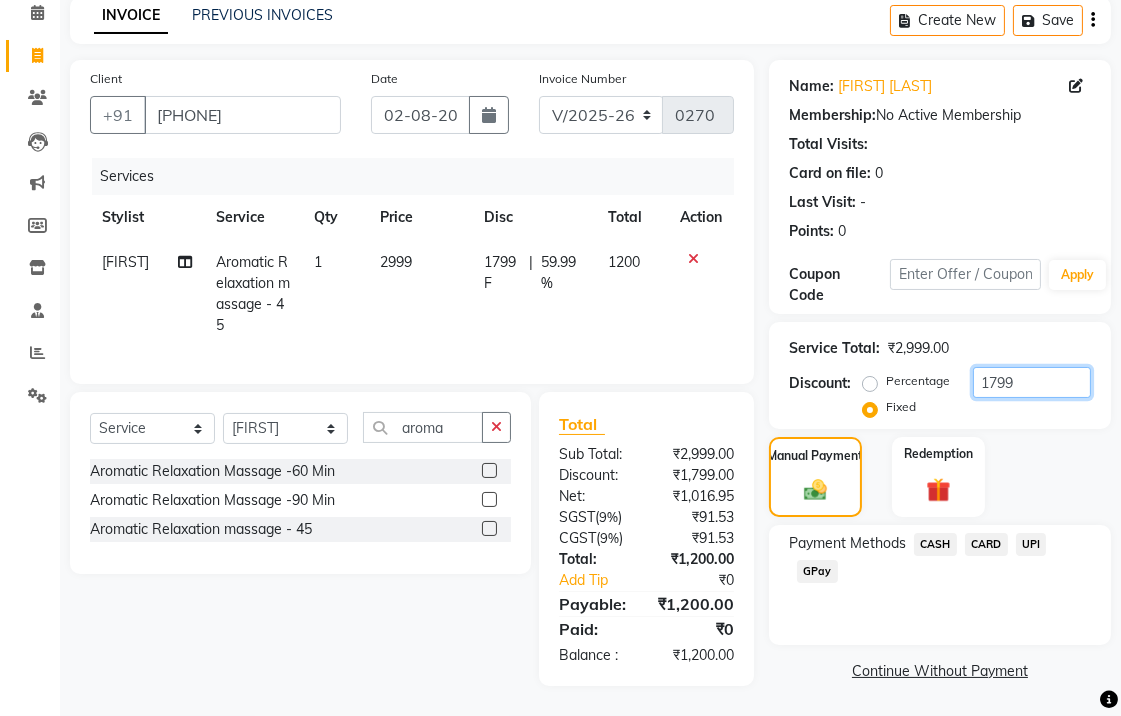 type on "1799" 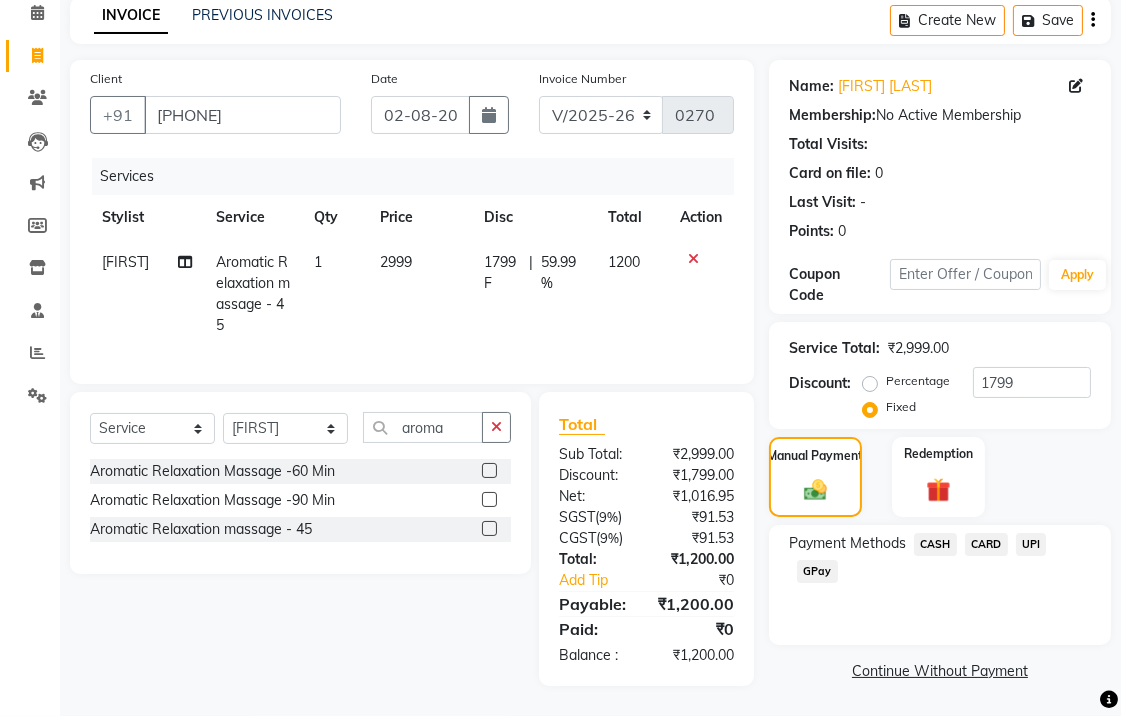 click on "CARD" 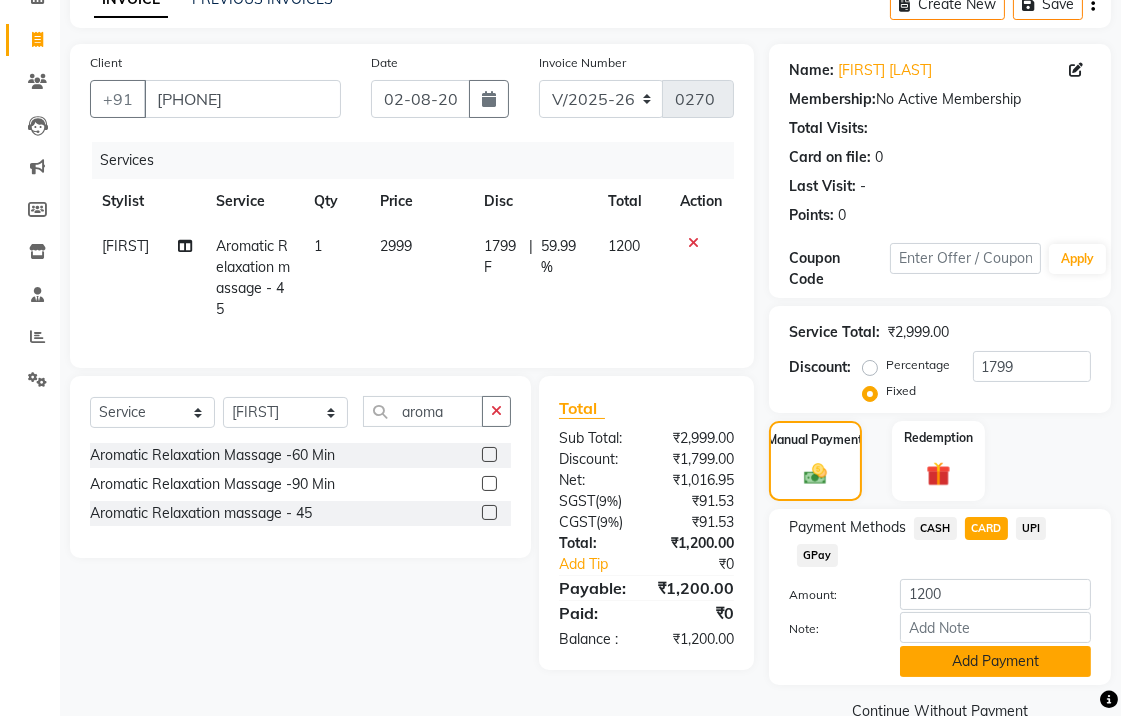 click on "Add Payment" 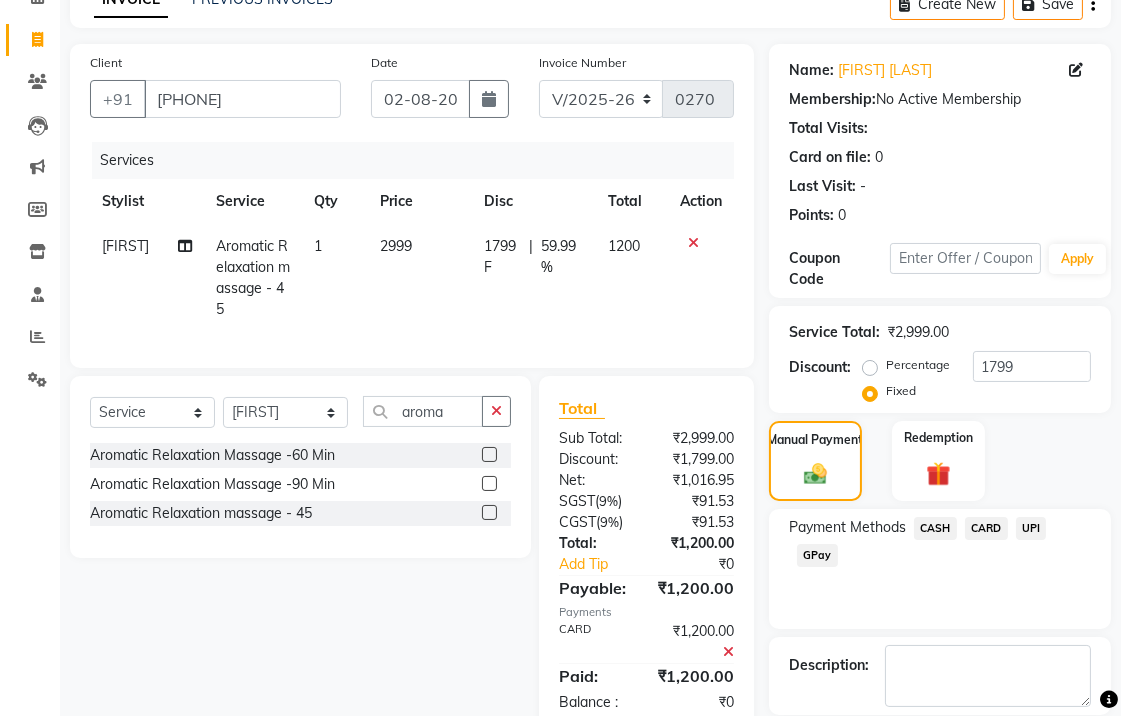 scroll, scrollTop: 202, scrollLeft: 0, axis: vertical 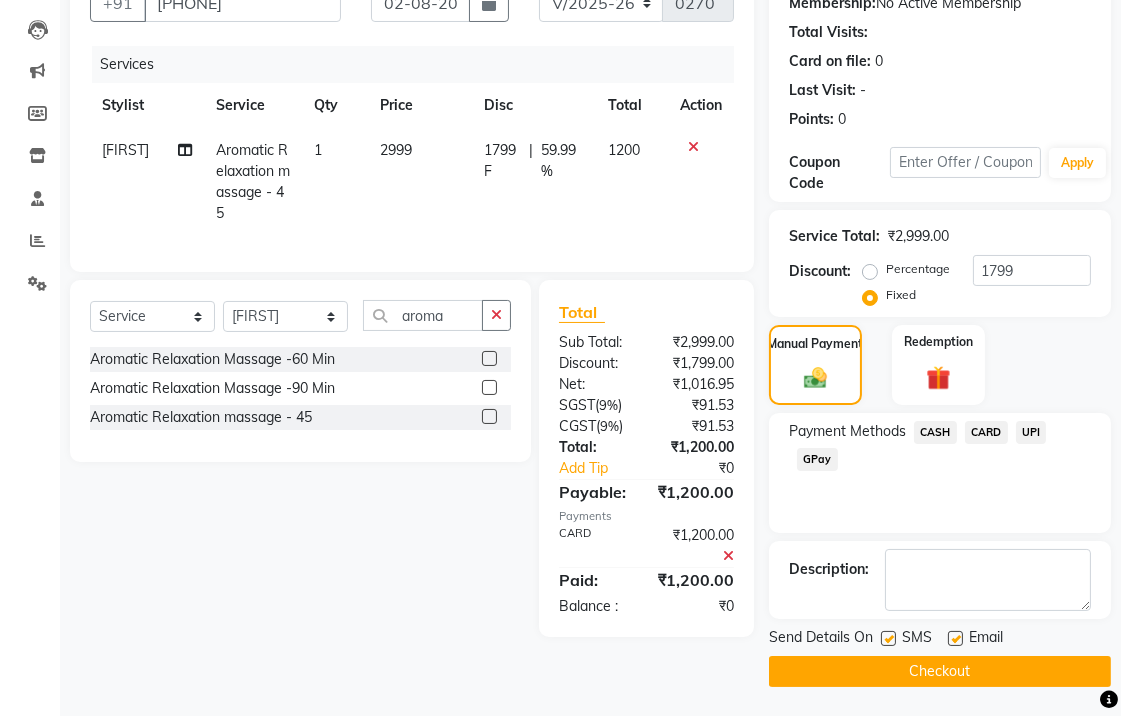 click 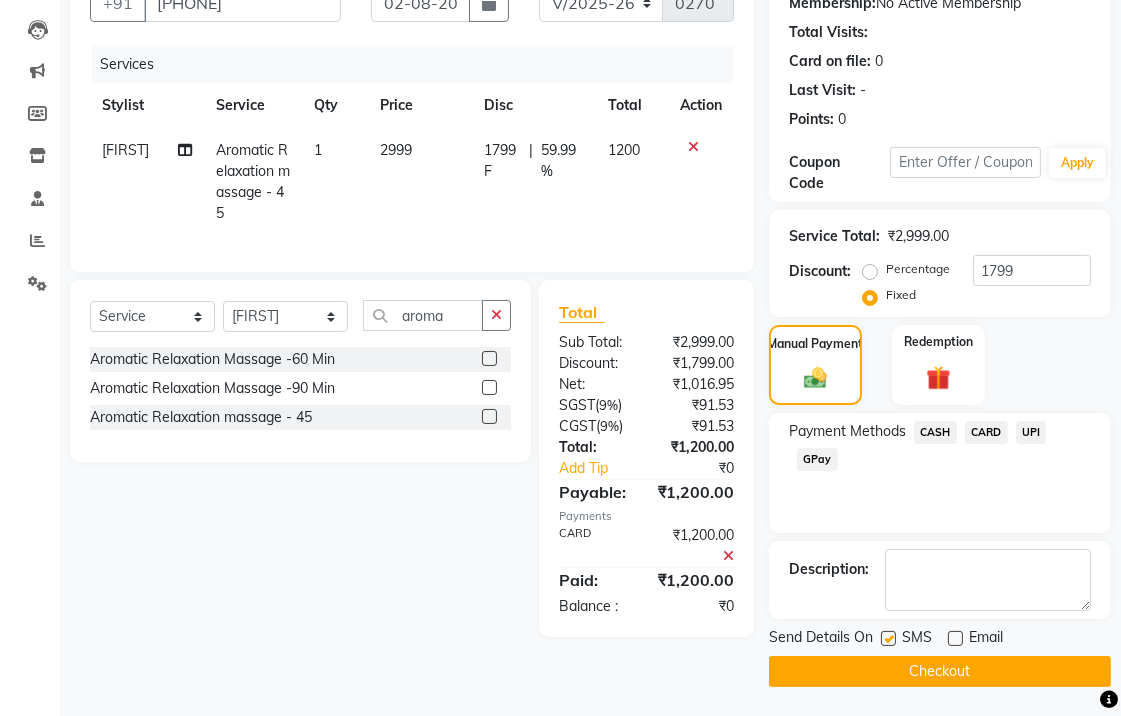 drag, startPoint x: 935, startPoint y: 666, endPoint x: 914, endPoint y: 674, distance: 22.472204 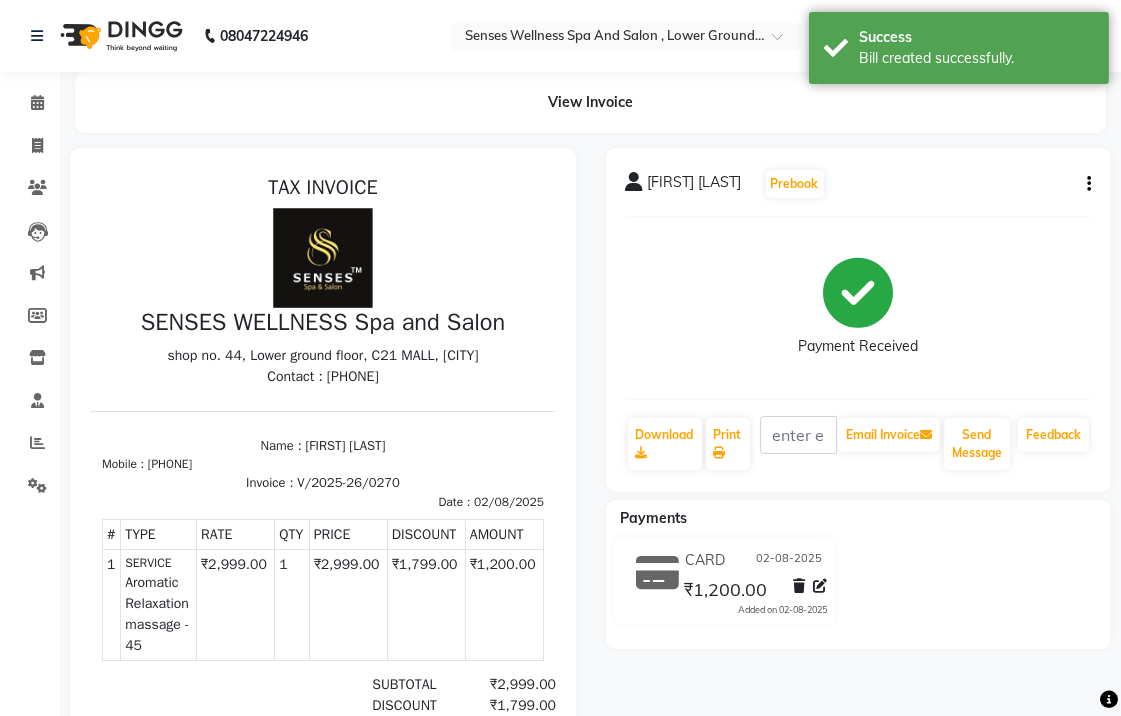 scroll, scrollTop: 0, scrollLeft: 0, axis: both 